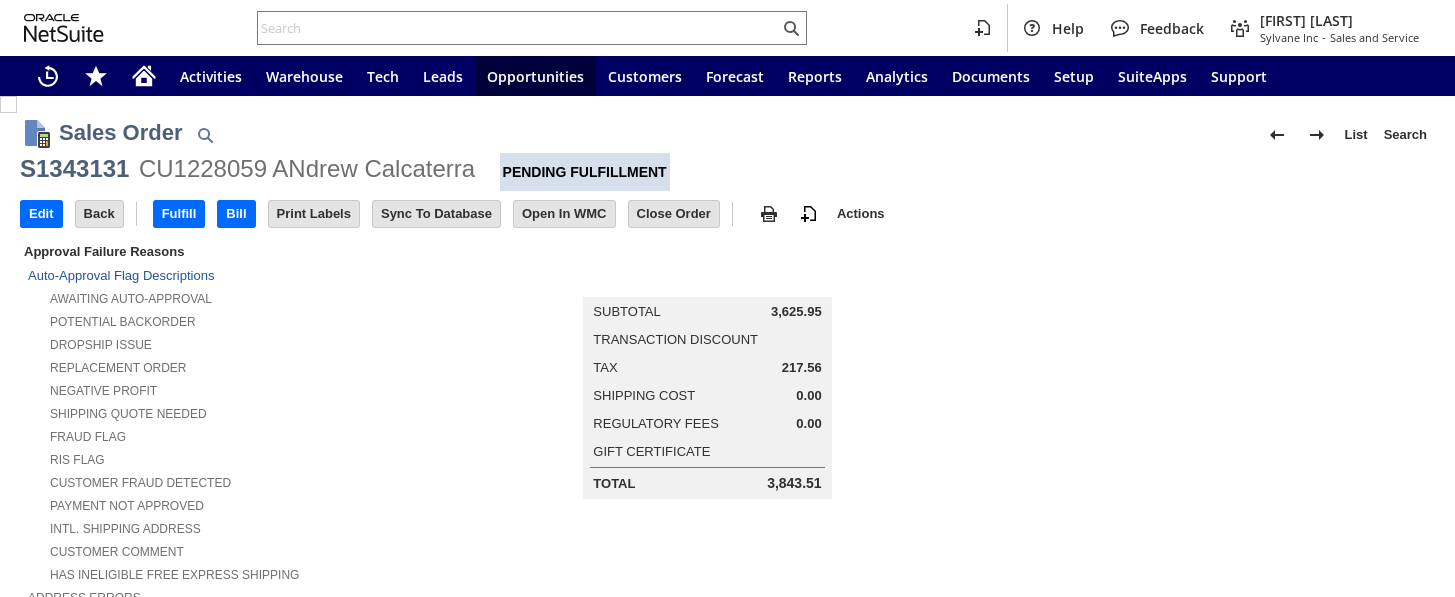scroll, scrollTop: 0, scrollLeft: 0, axis: both 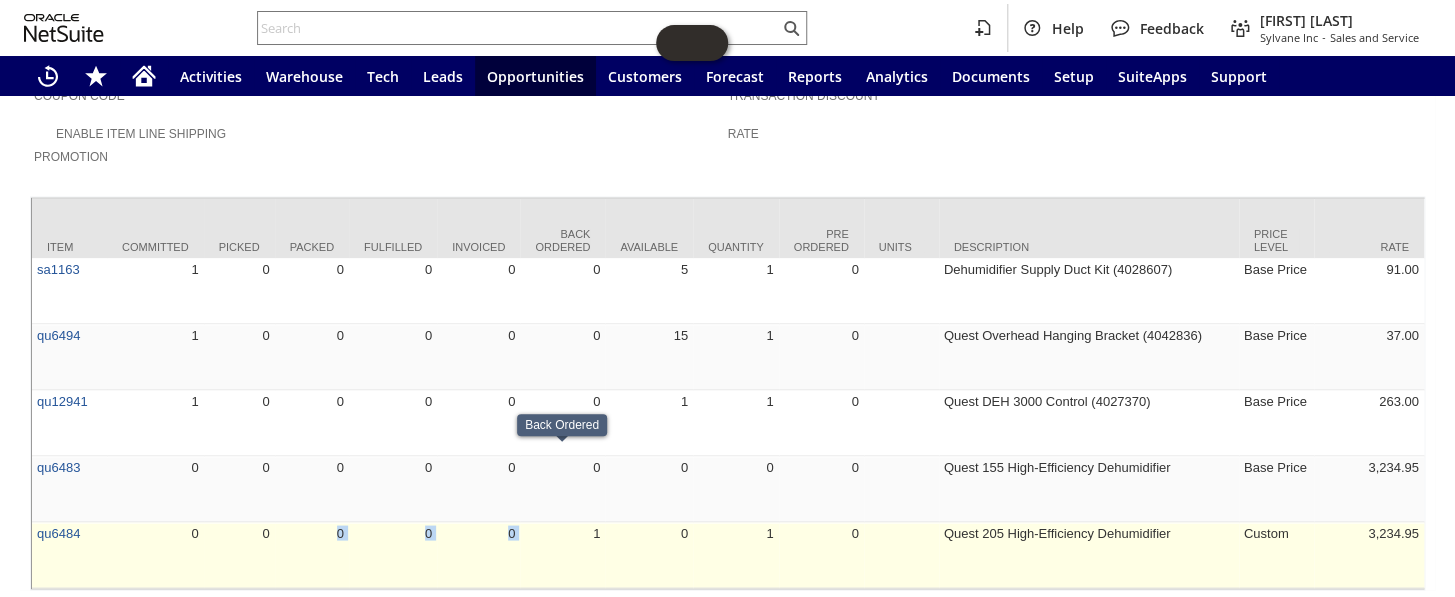 drag, startPoint x: 330, startPoint y: 509, endPoint x: 523, endPoint y: 477, distance: 195.63486 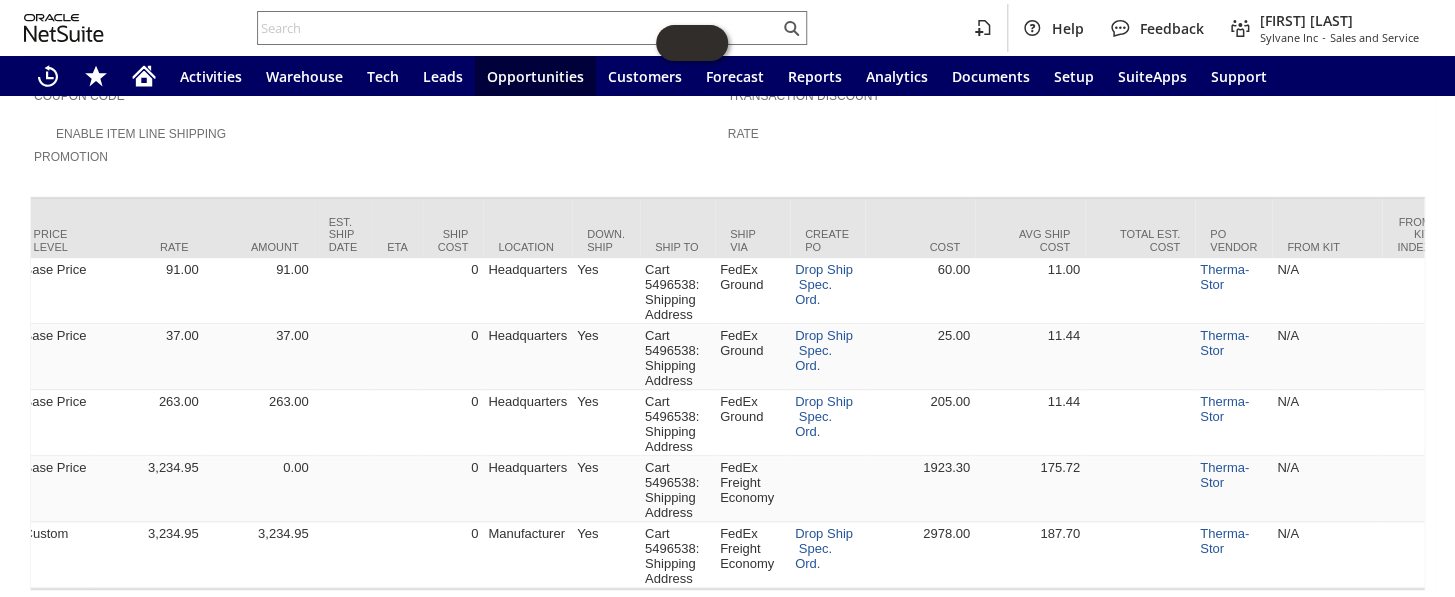 scroll, scrollTop: 0, scrollLeft: 0, axis: both 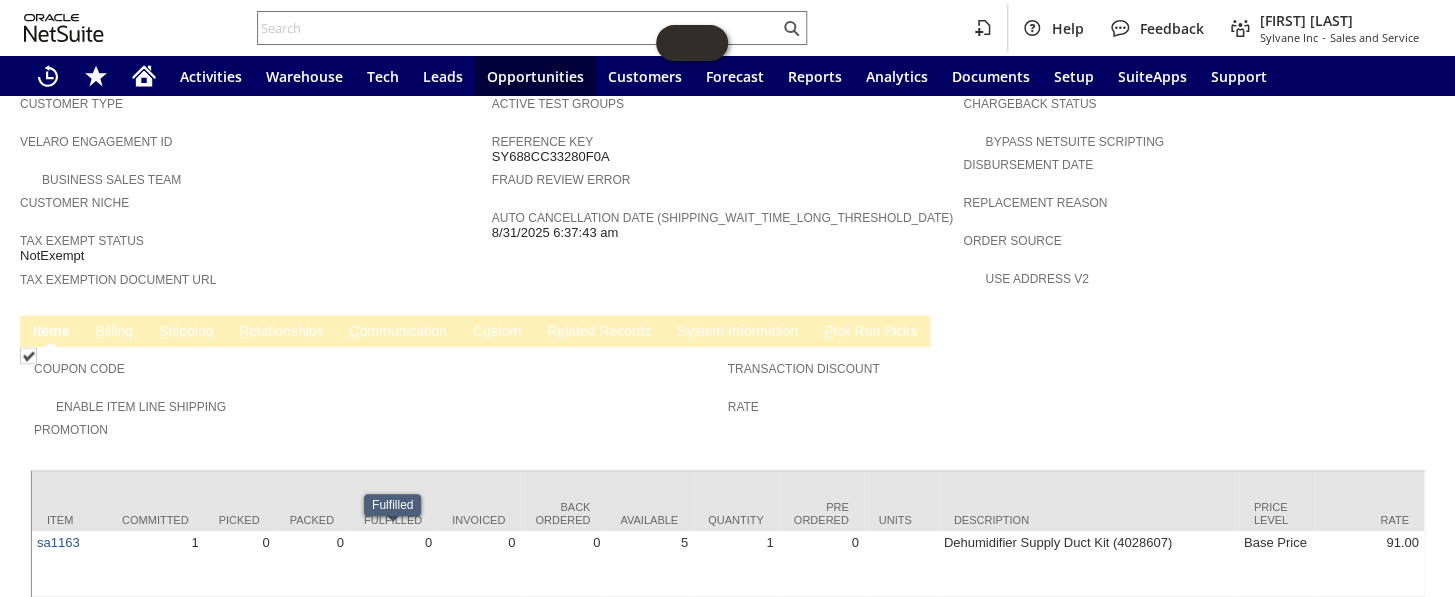 click on "R e lated Records" at bounding box center [599, 332] 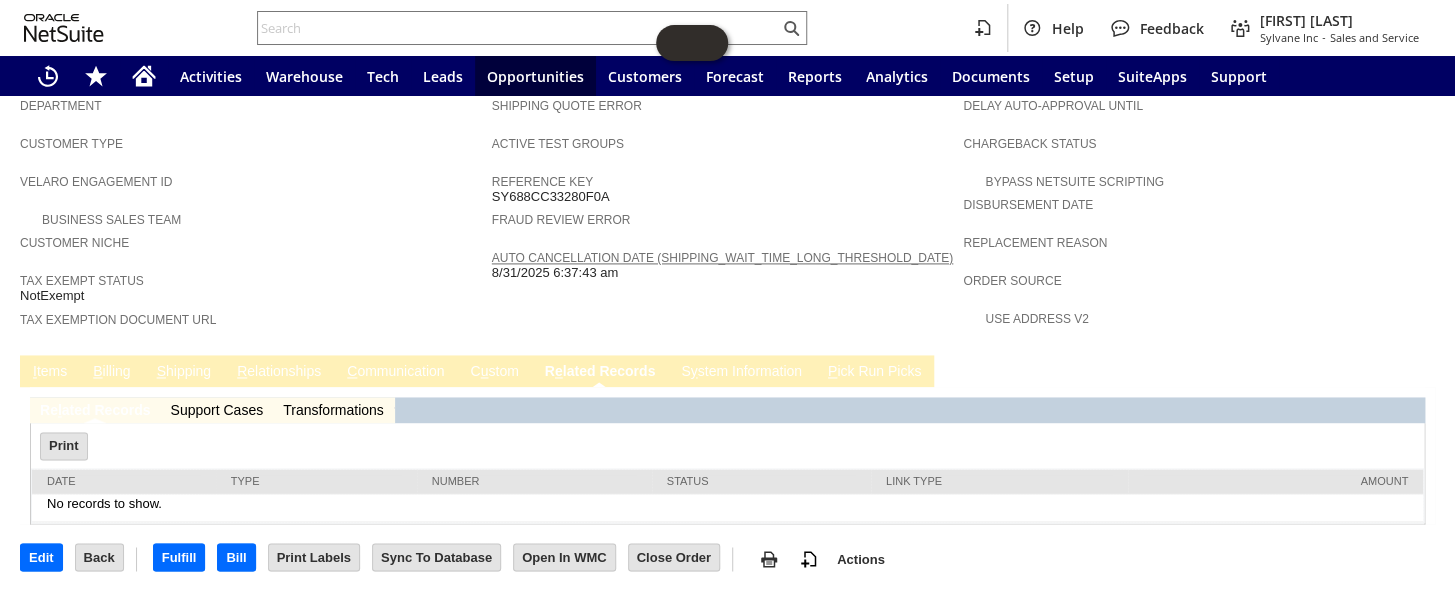 scroll, scrollTop: 1077, scrollLeft: 0, axis: vertical 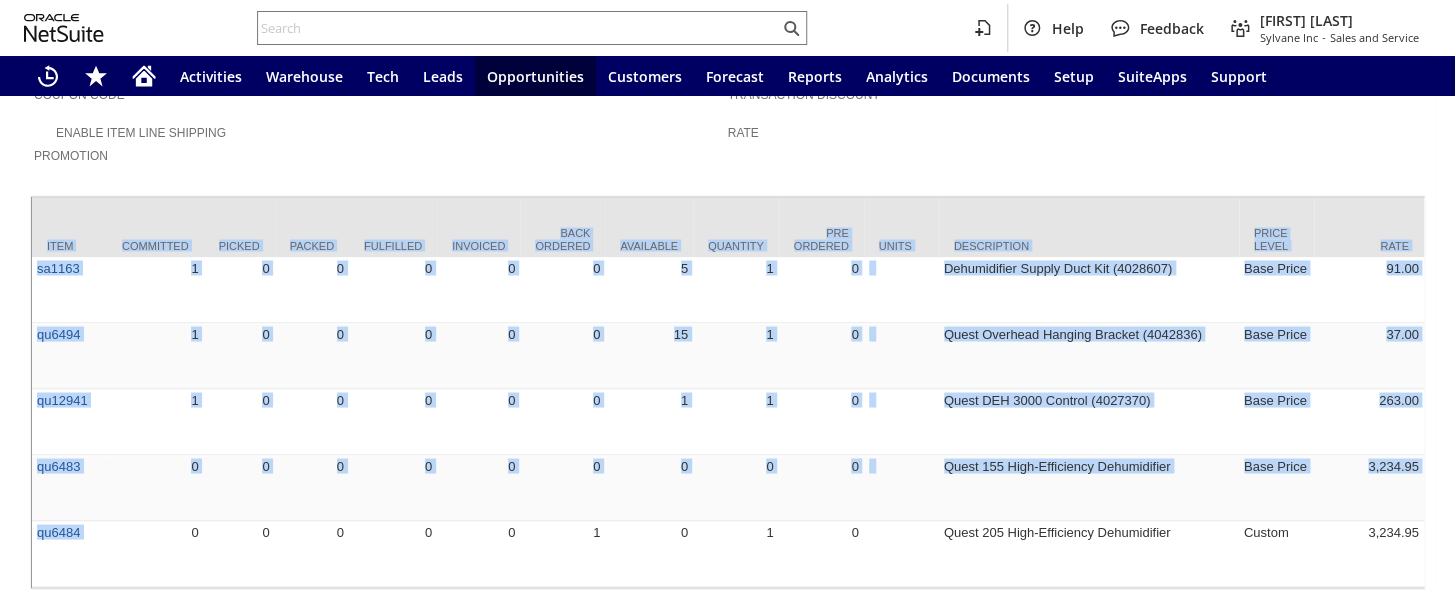 drag, startPoint x: 74, startPoint y: 449, endPoint x: 27, endPoint y: 449, distance: 47 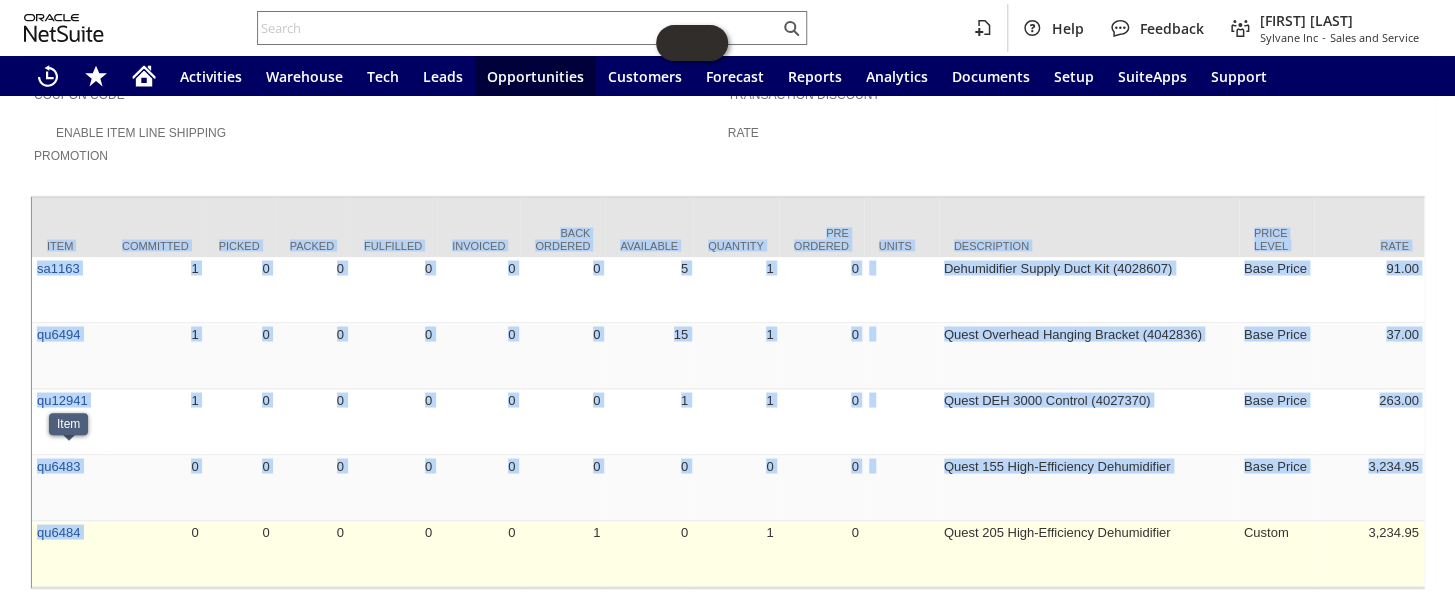 click on "qu6484" at bounding box center (69, 554) 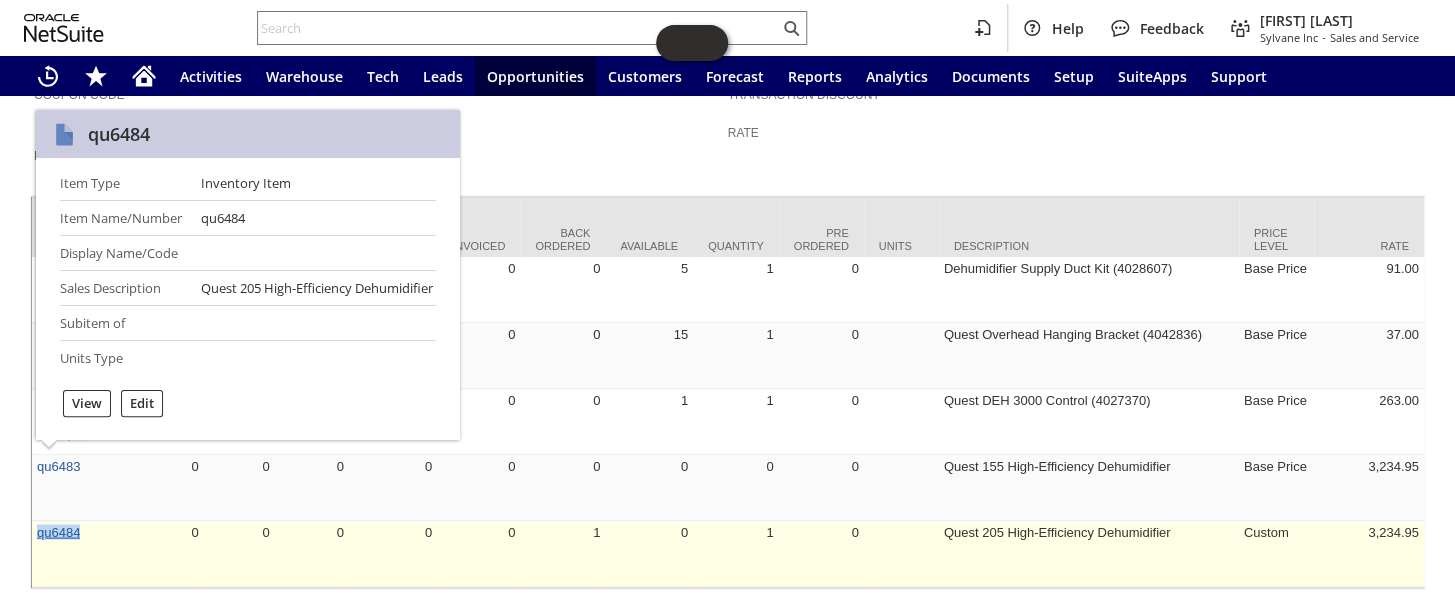 drag, startPoint x: 79, startPoint y: 454, endPoint x: 39, endPoint y: 453, distance: 40.012497 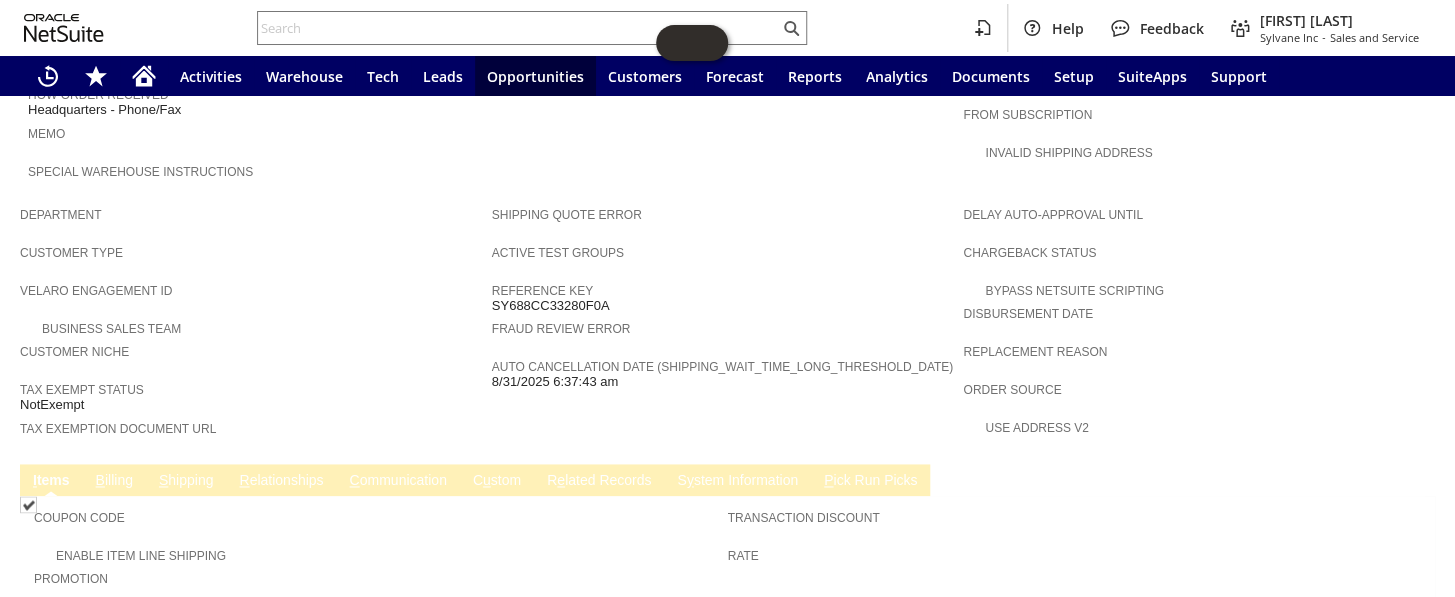 scroll, scrollTop: 1000, scrollLeft: 0, axis: vertical 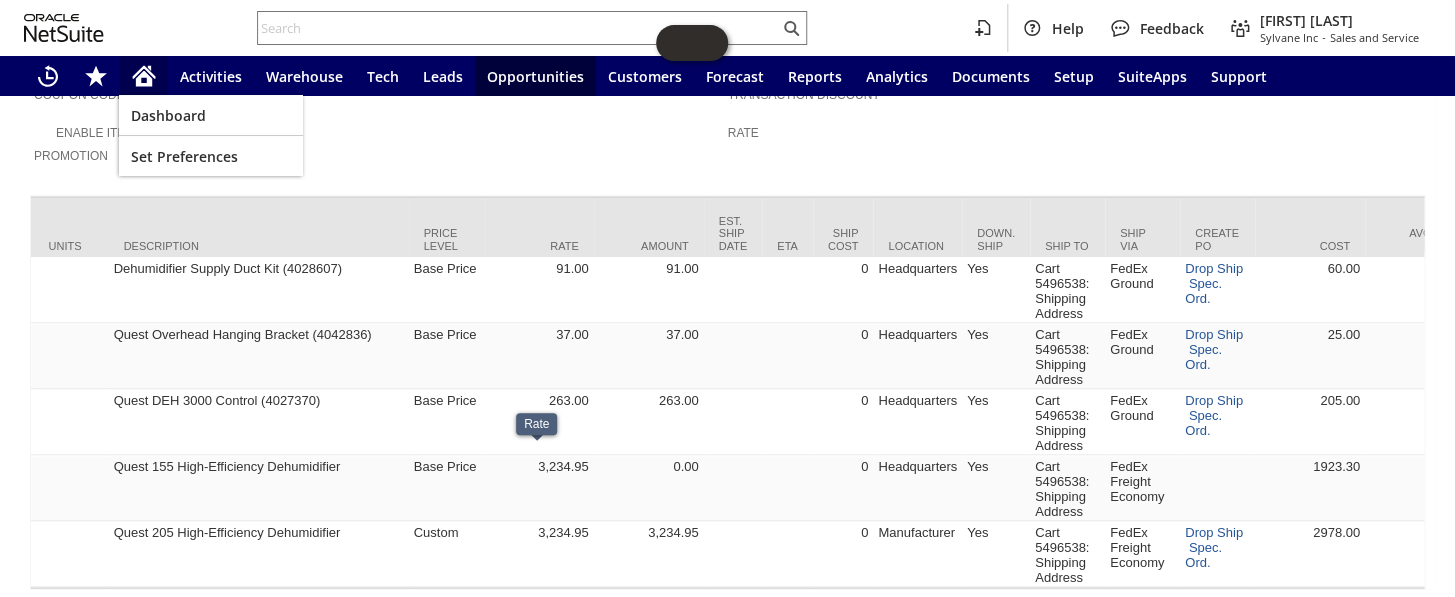 click 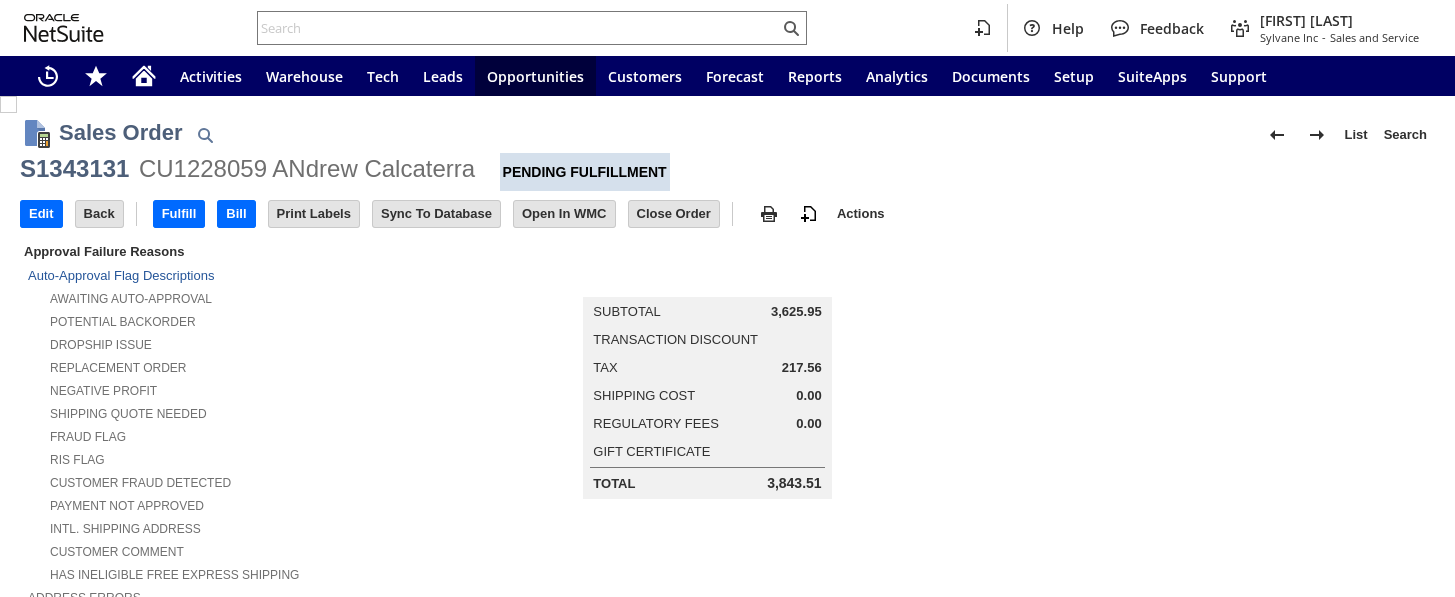 scroll, scrollTop: 0, scrollLeft: 0, axis: both 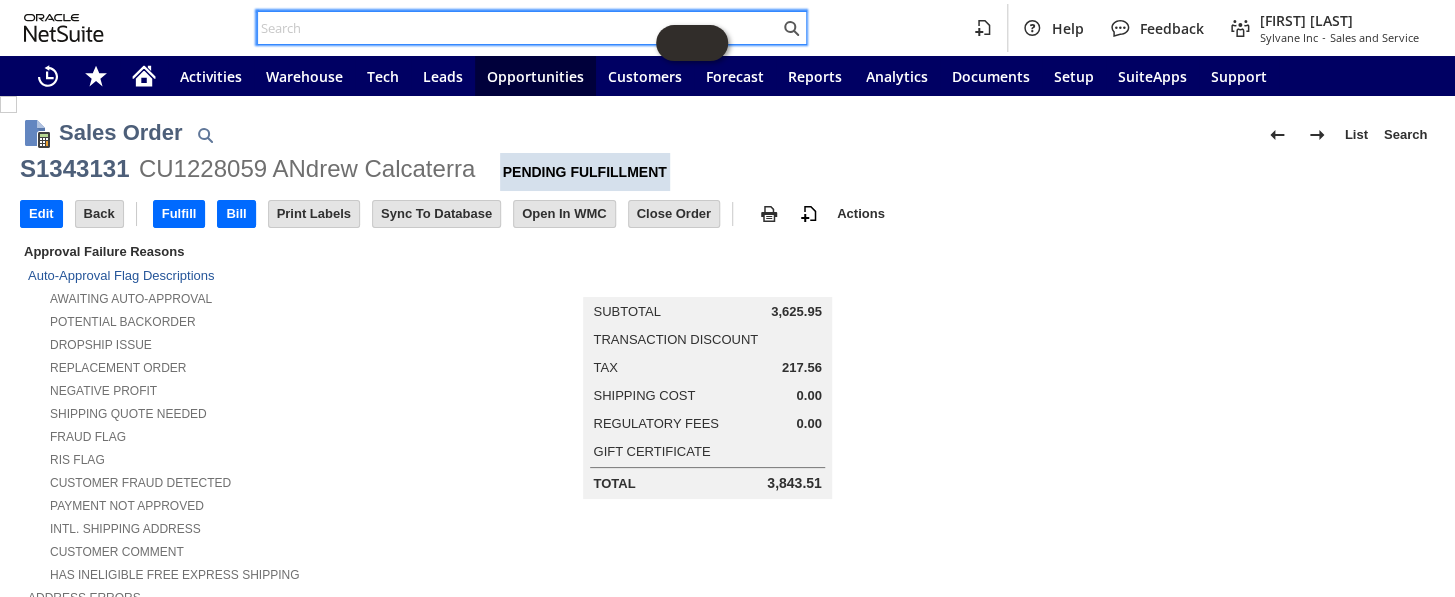 click at bounding box center [518, 28] 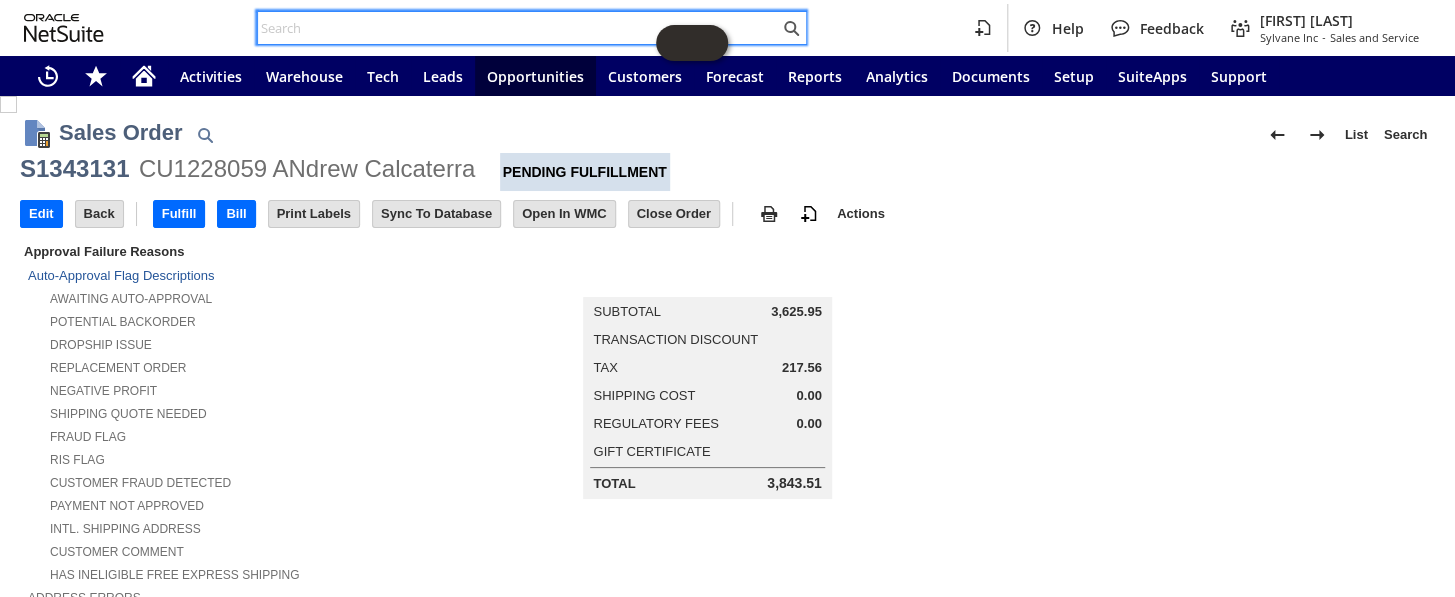 paste on "P217745" 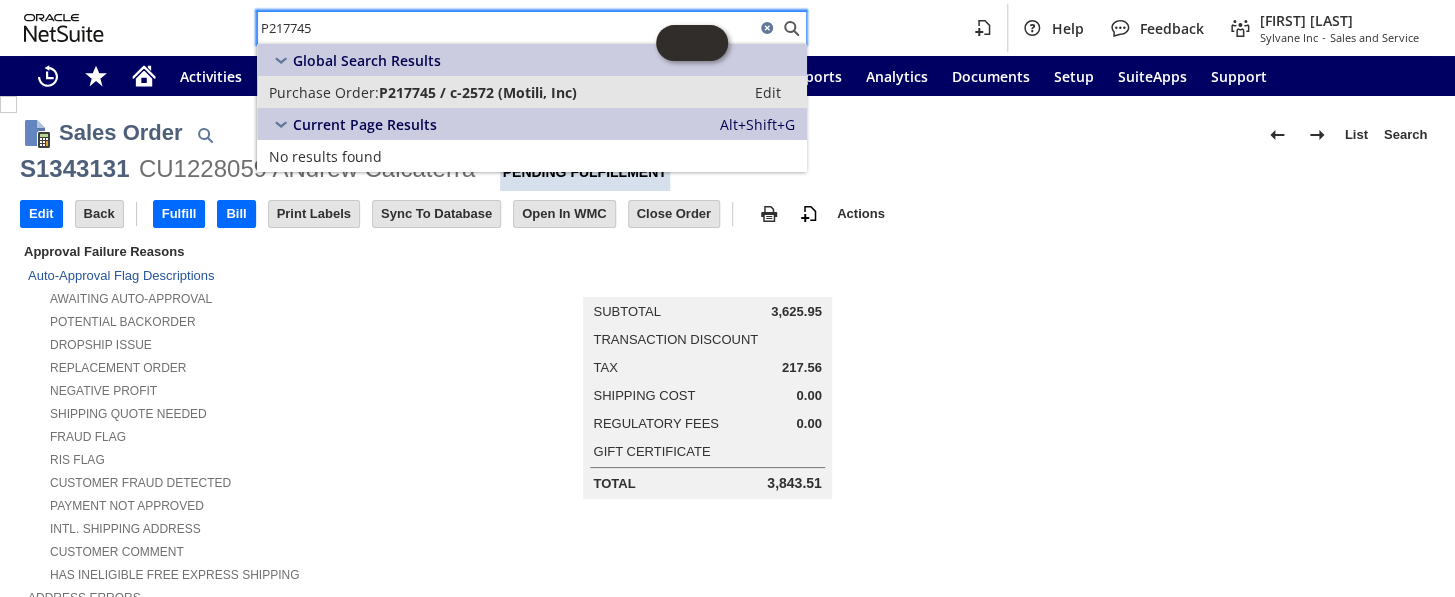type on "P217745" 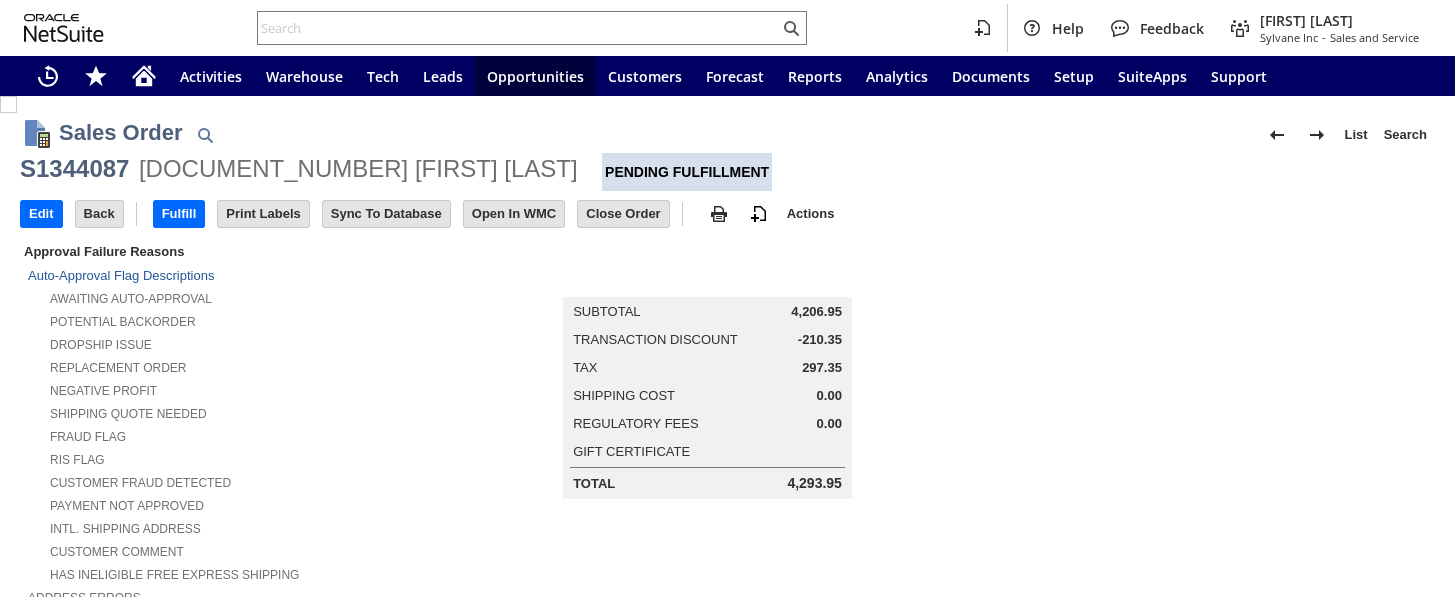 scroll, scrollTop: 0, scrollLeft: 0, axis: both 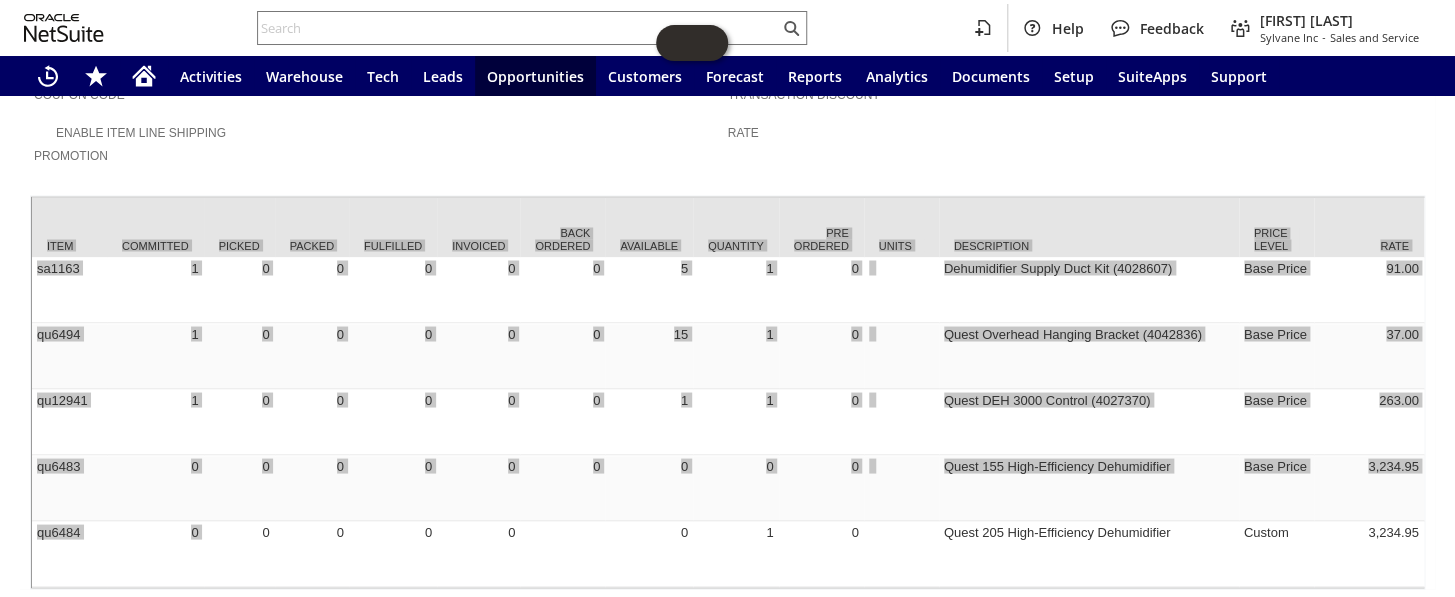 drag, startPoint x: 217, startPoint y: 509, endPoint x: 392, endPoint y: 522, distance: 175.4822 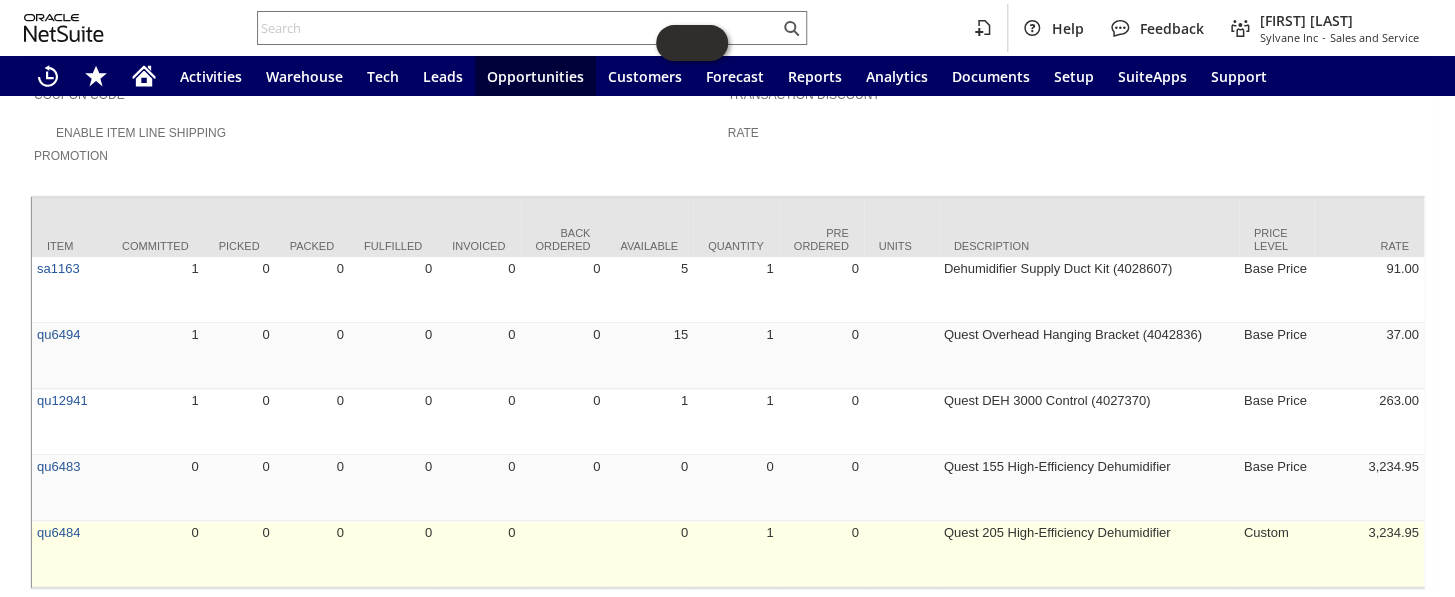 click on "0" at bounding box center (478, 554) 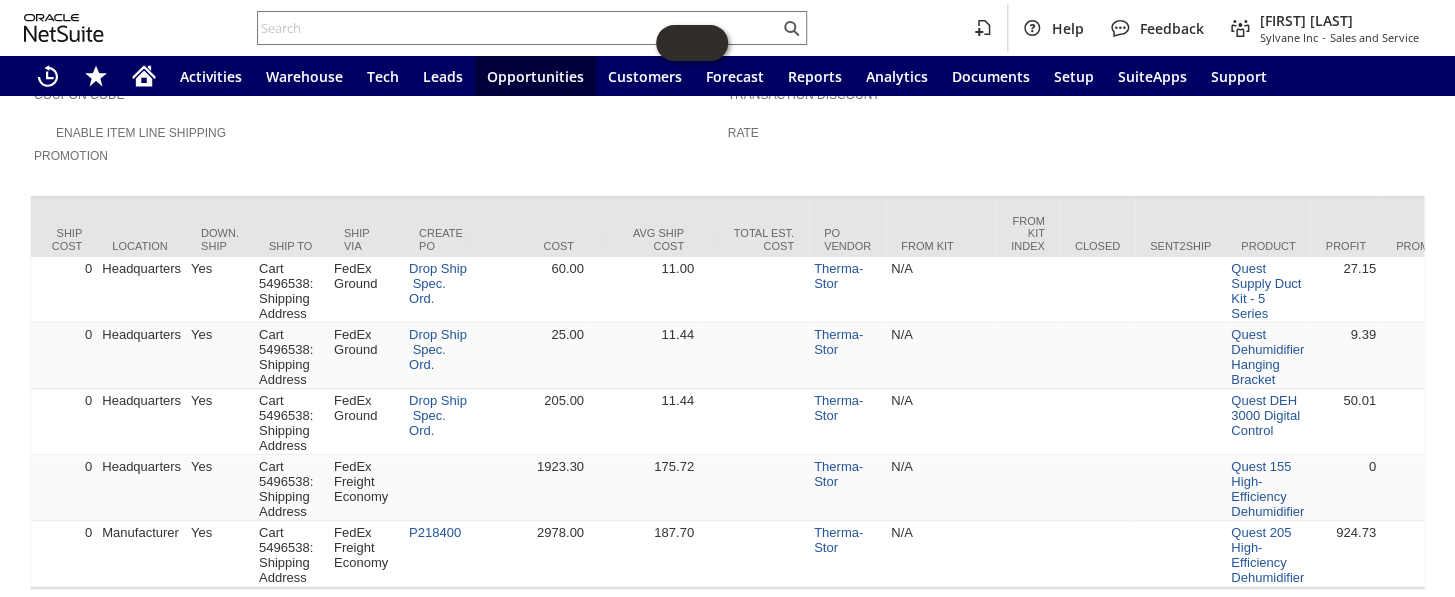 scroll, scrollTop: 0, scrollLeft: 1647, axis: horizontal 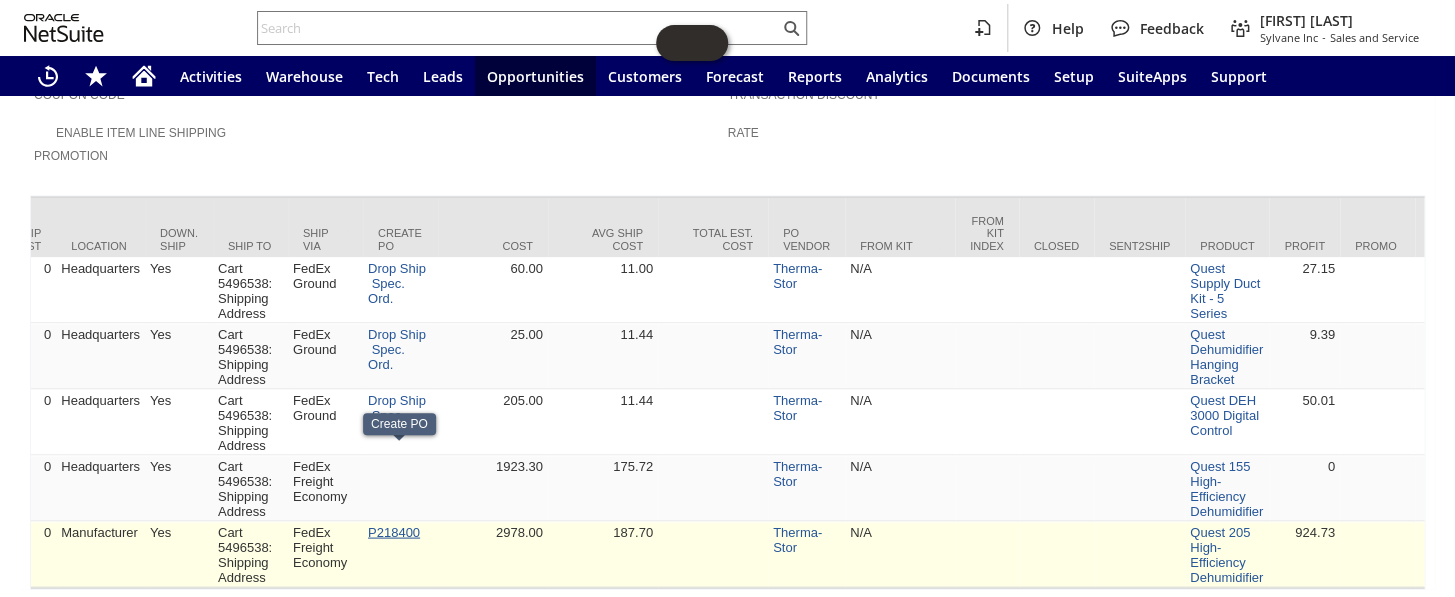 click on "P218400" at bounding box center (394, 531) 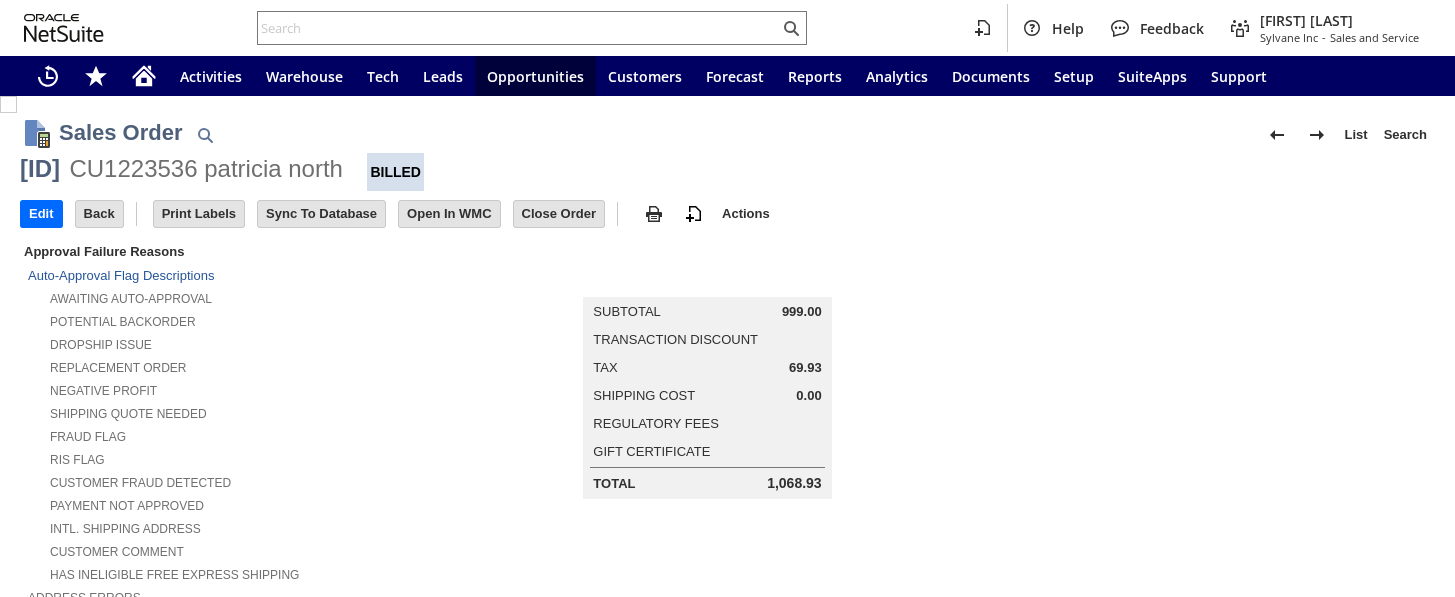 scroll, scrollTop: 0, scrollLeft: 0, axis: both 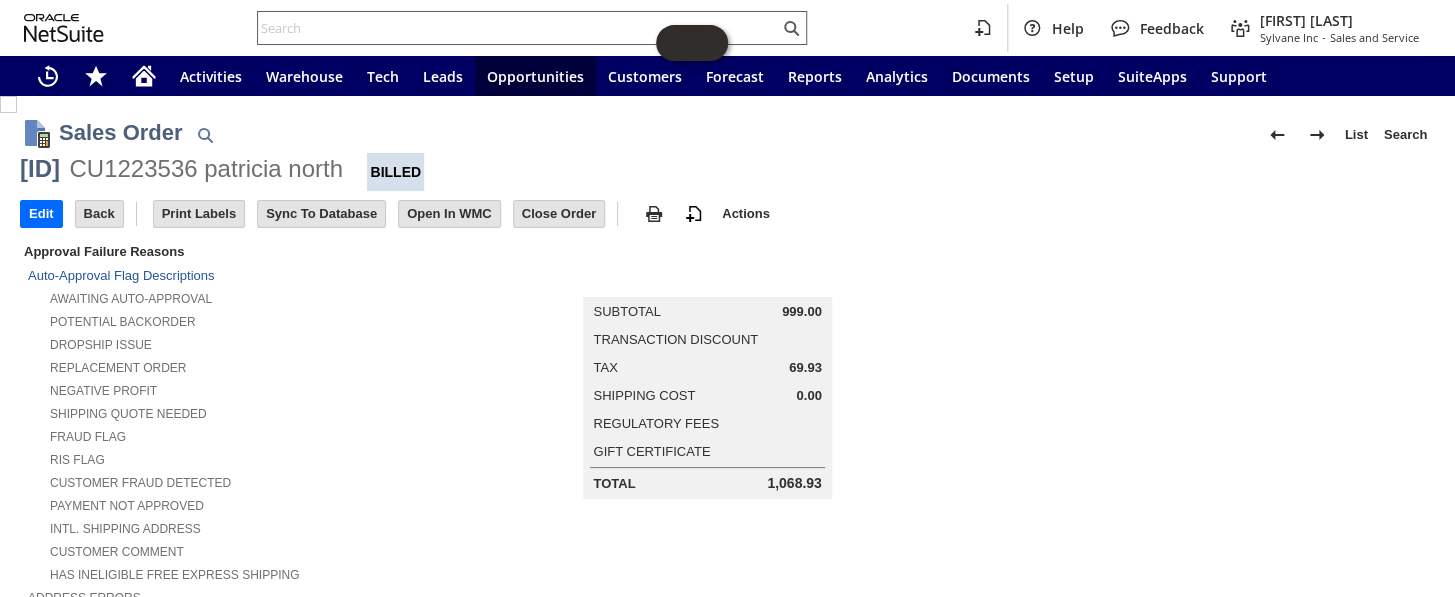click at bounding box center (518, 28) 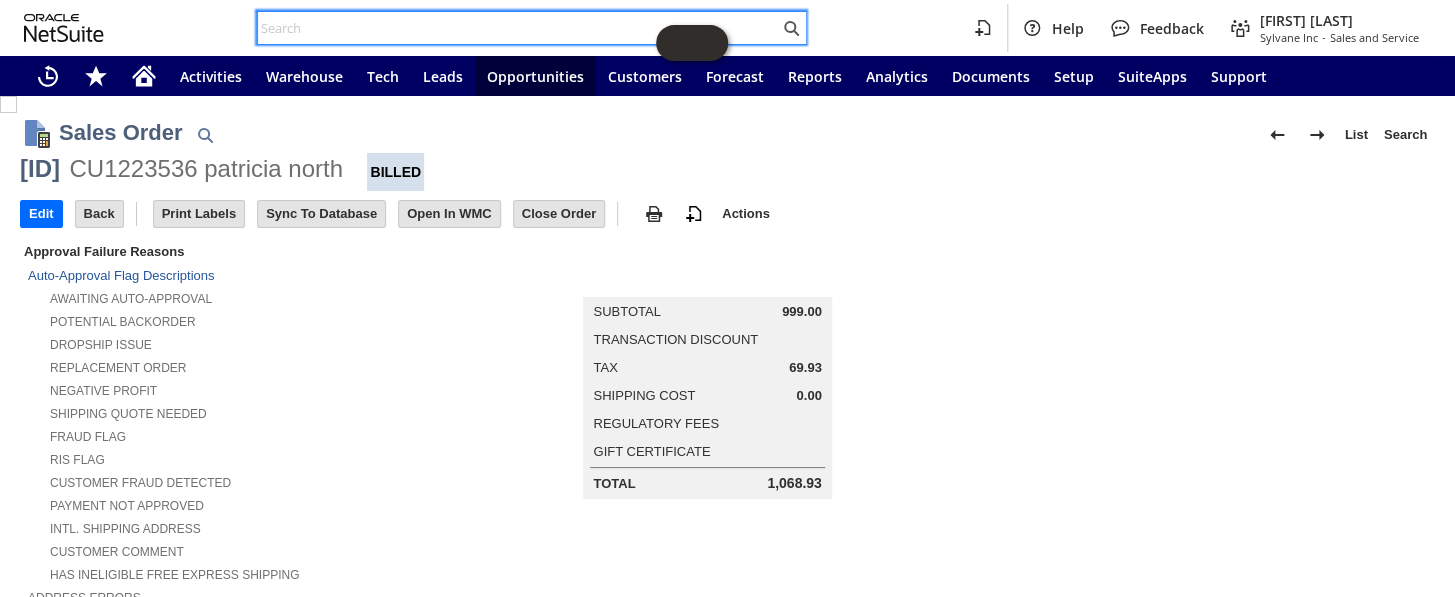 paste on "114-2726044-6391438" 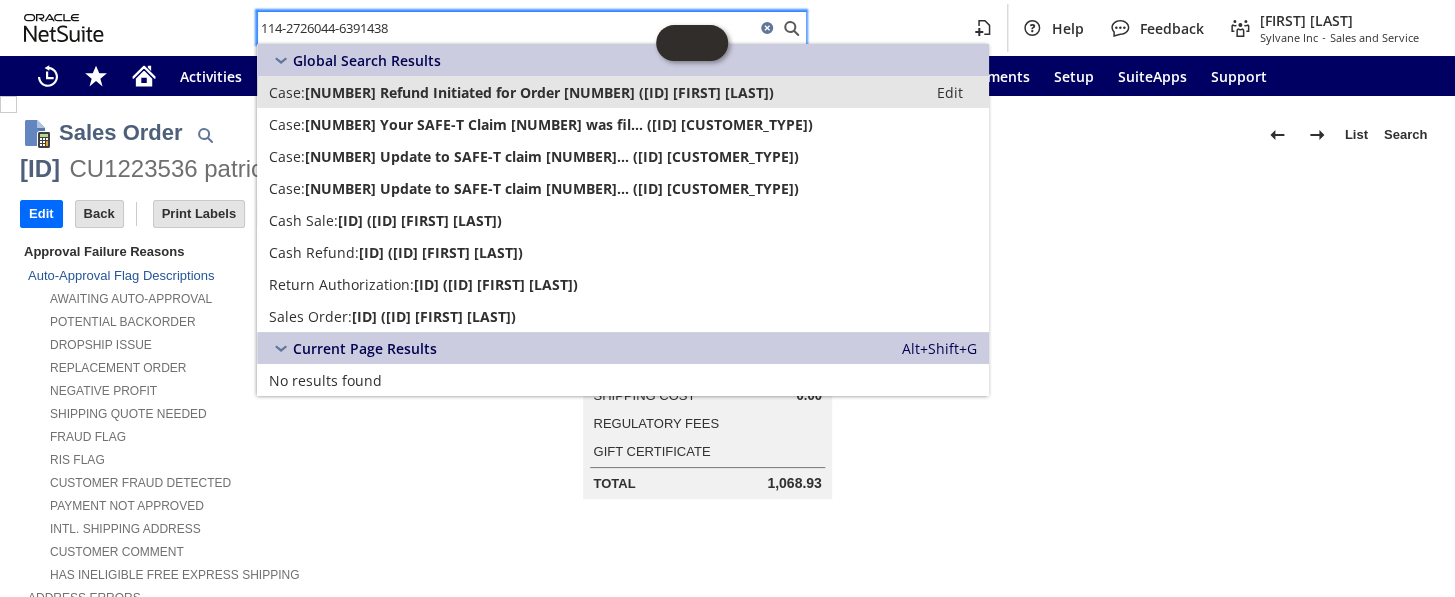 type on "114-2726044-6391438" 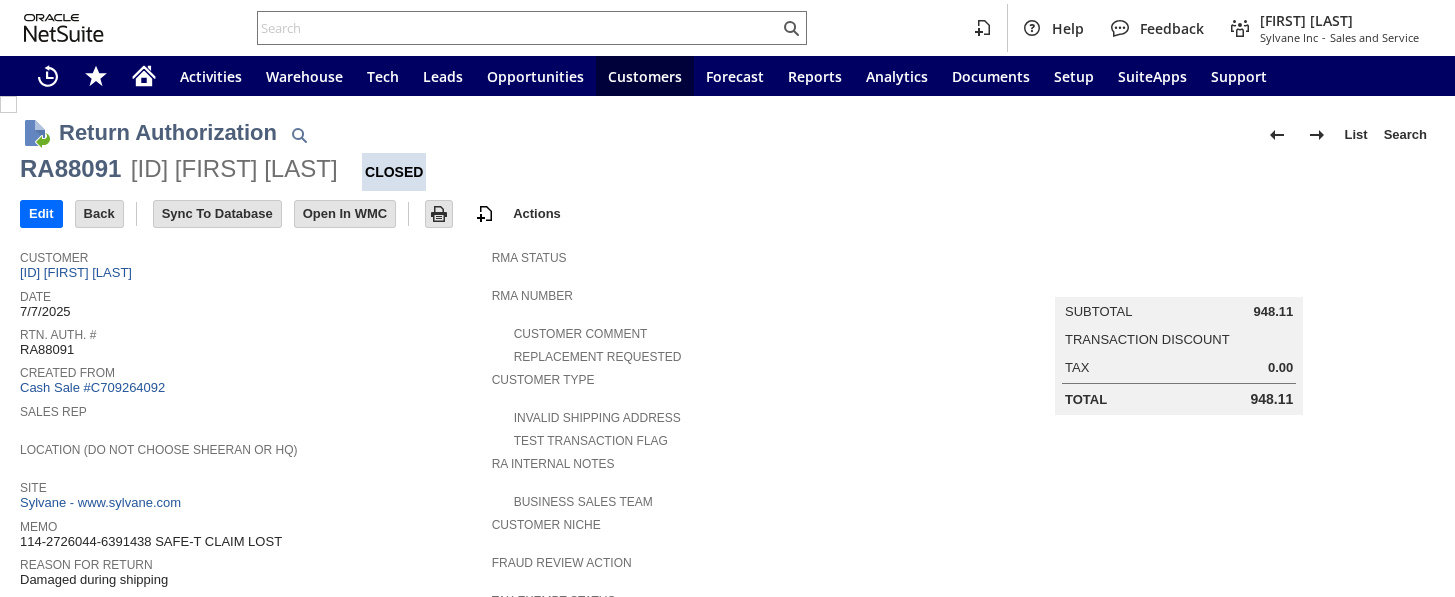 scroll, scrollTop: 0, scrollLeft: 0, axis: both 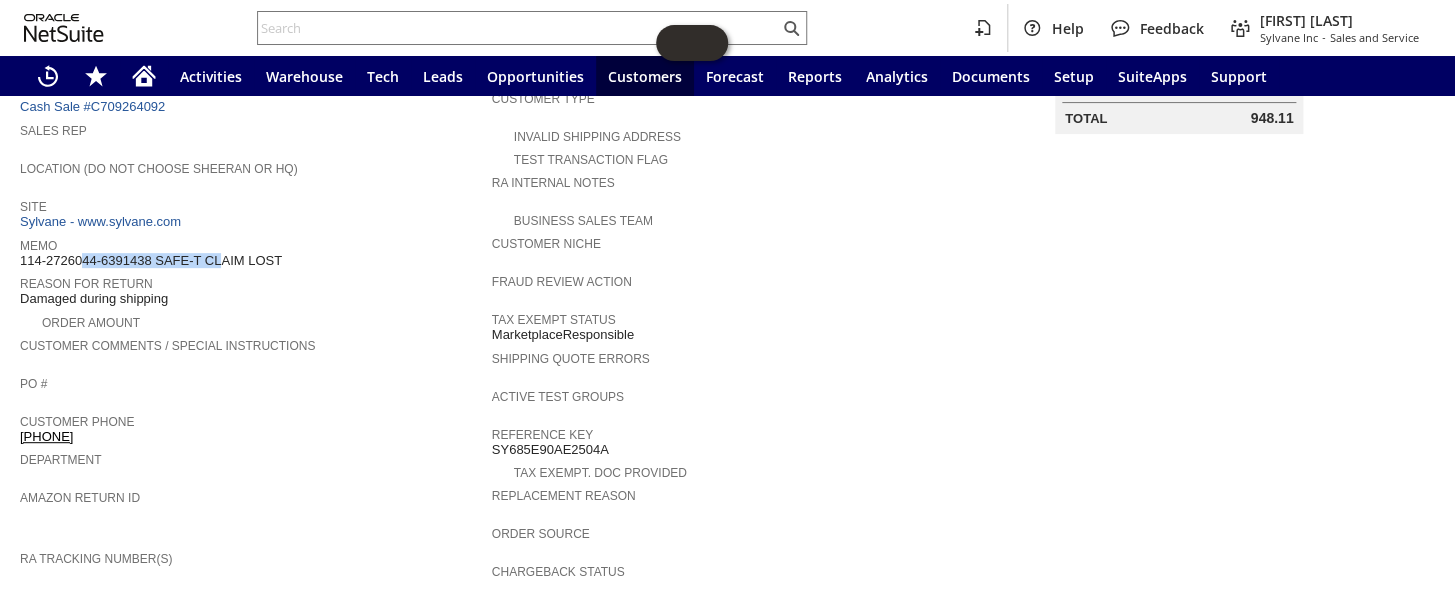 drag, startPoint x: 153, startPoint y: 240, endPoint x: 21, endPoint y: 241, distance: 132.00378 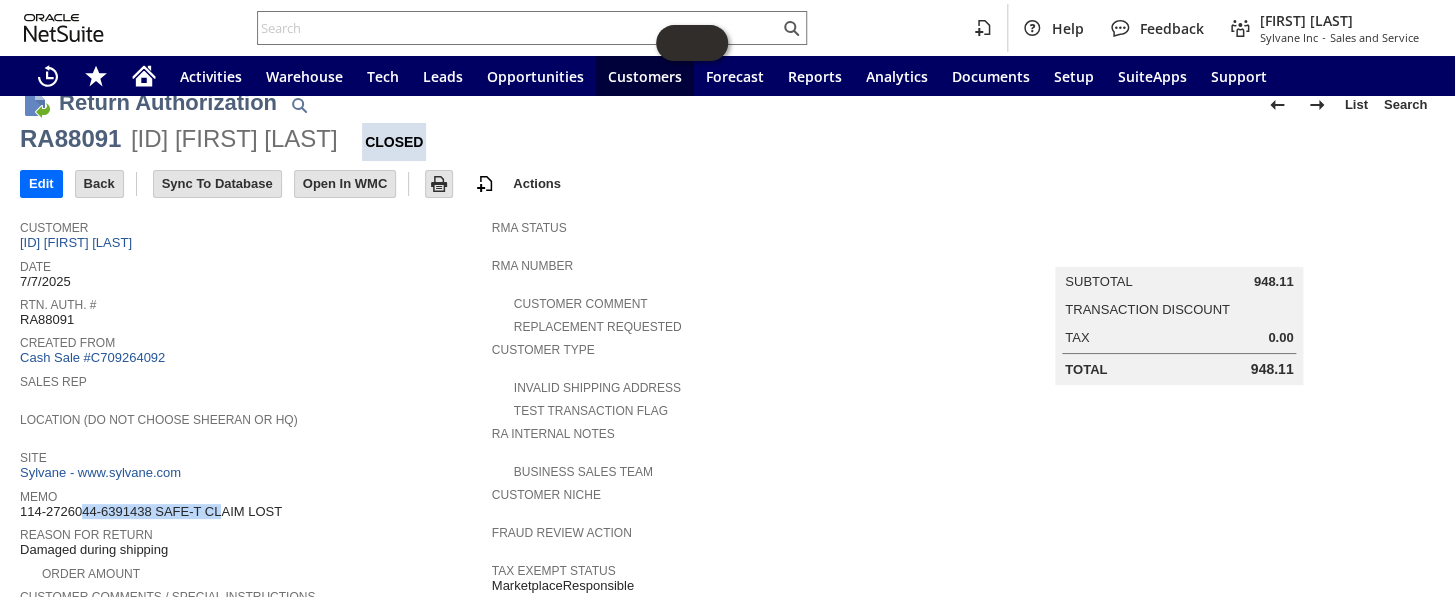 scroll, scrollTop: 9, scrollLeft: 0, axis: vertical 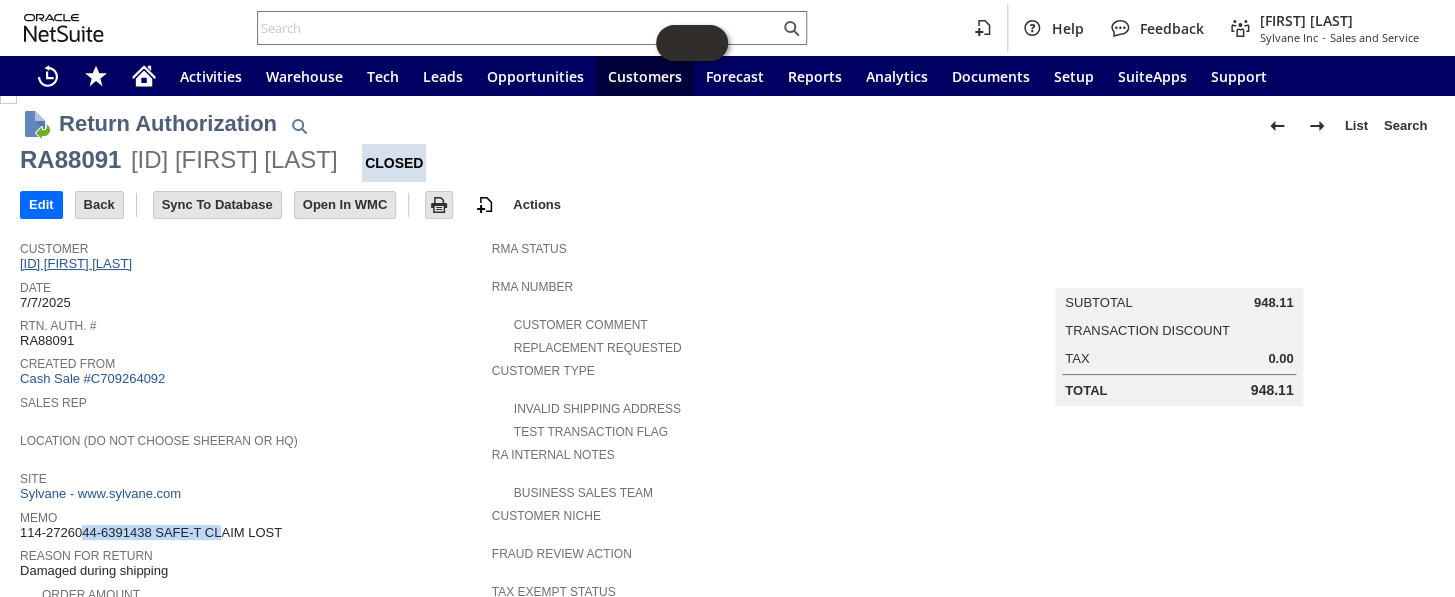 click on "CU1221079 [FIRST] [LAST]" at bounding box center (78, 263) 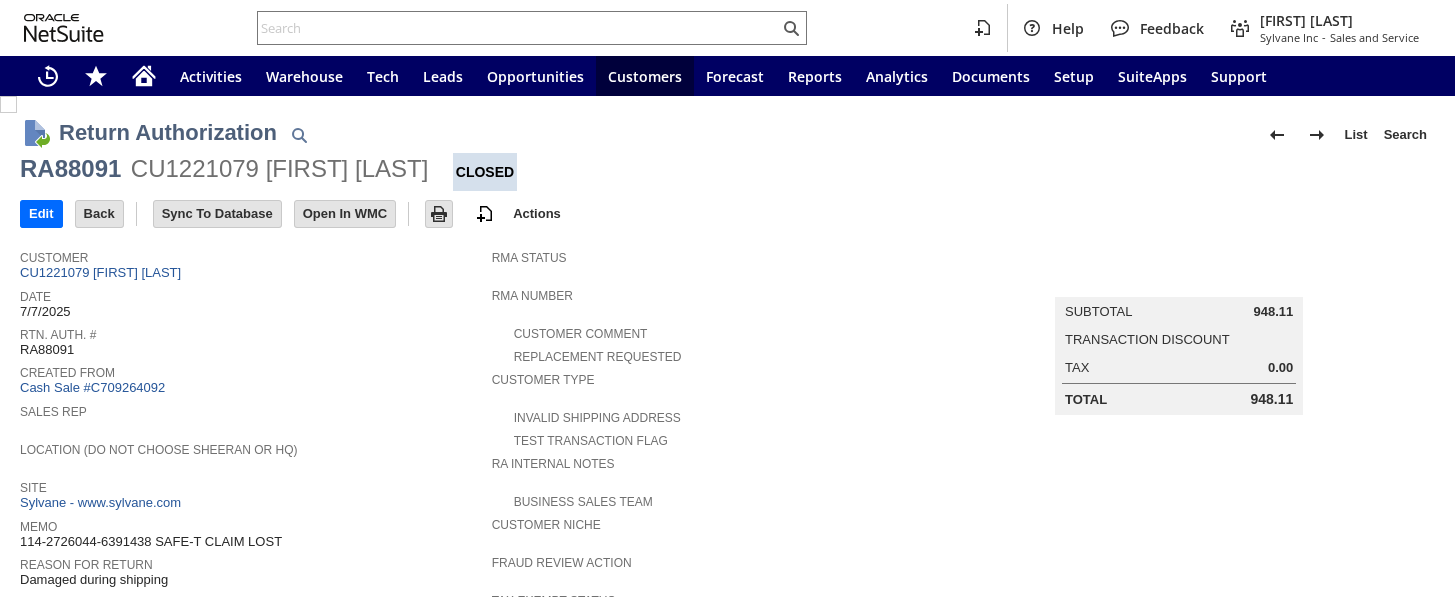 scroll, scrollTop: 0, scrollLeft: 0, axis: both 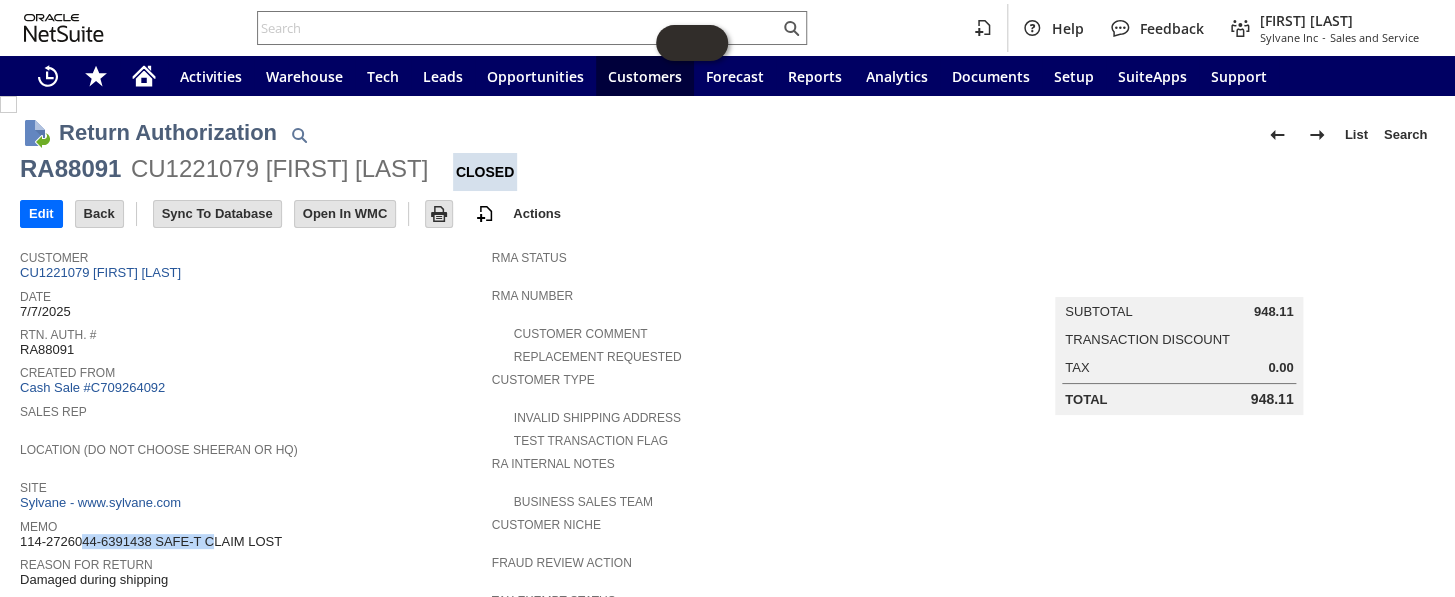 drag, startPoint x: 149, startPoint y: 519, endPoint x: 22, endPoint y: 530, distance: 127.47549 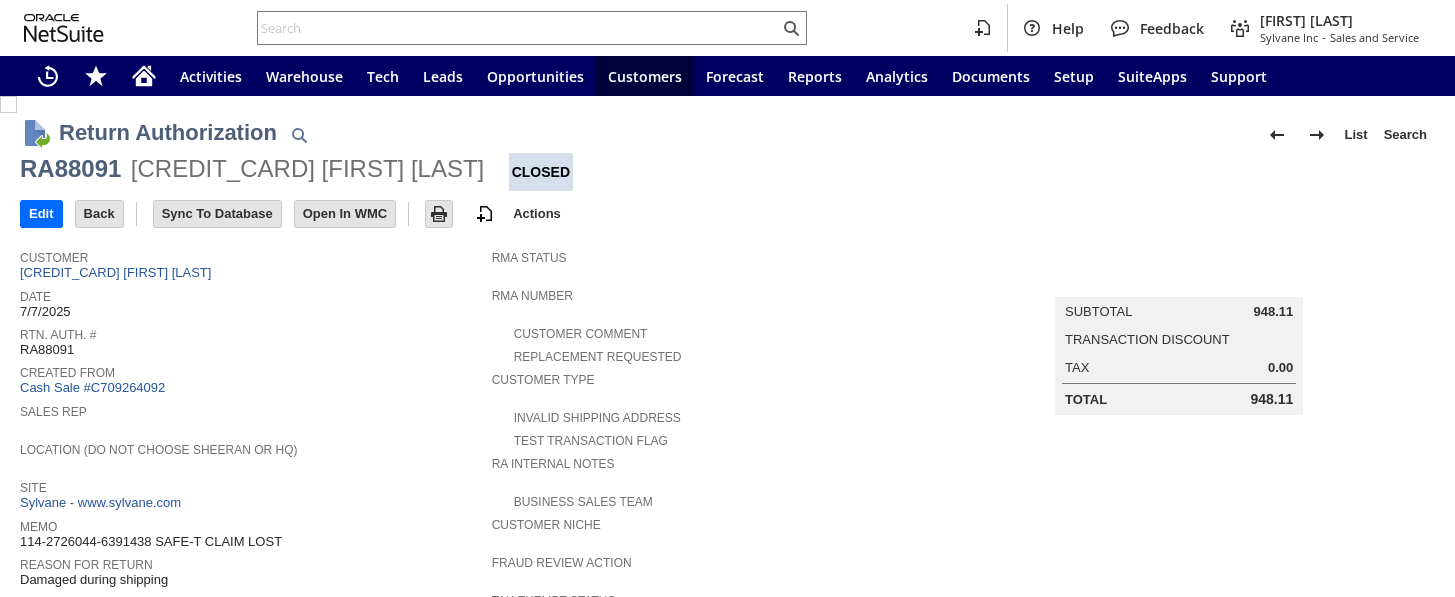 scroll, scrollTop: 0, scrollLeft: 0, axis: both 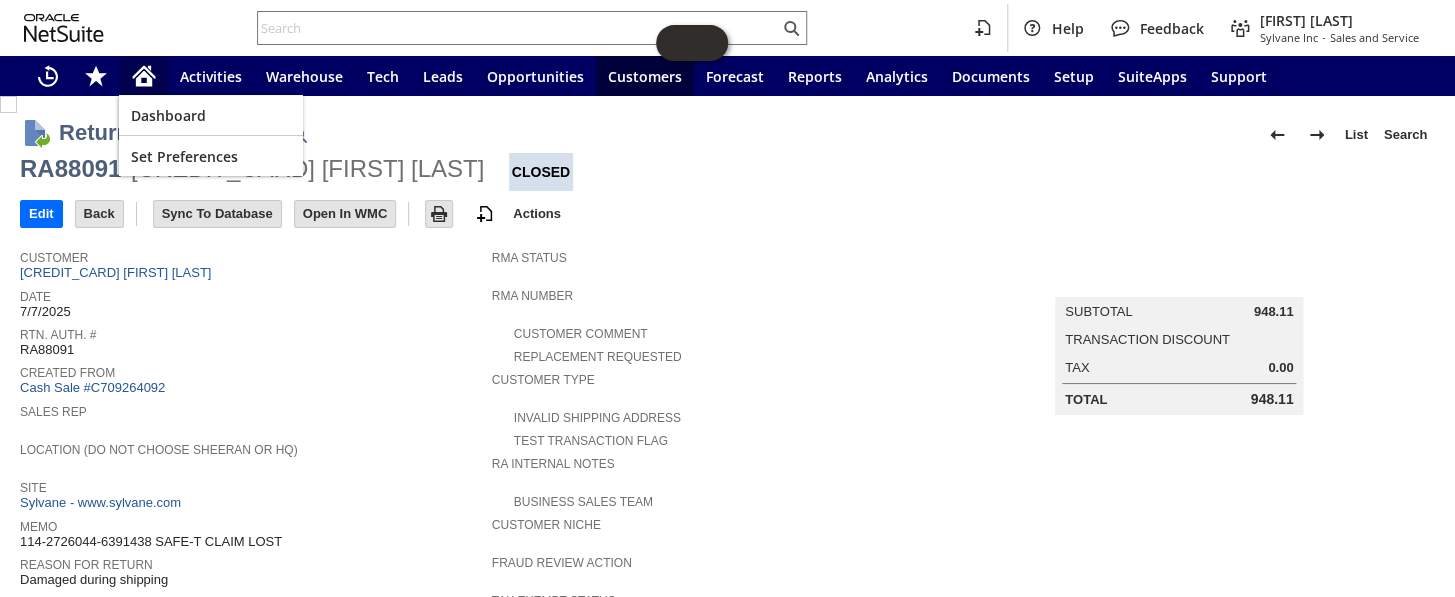 click 